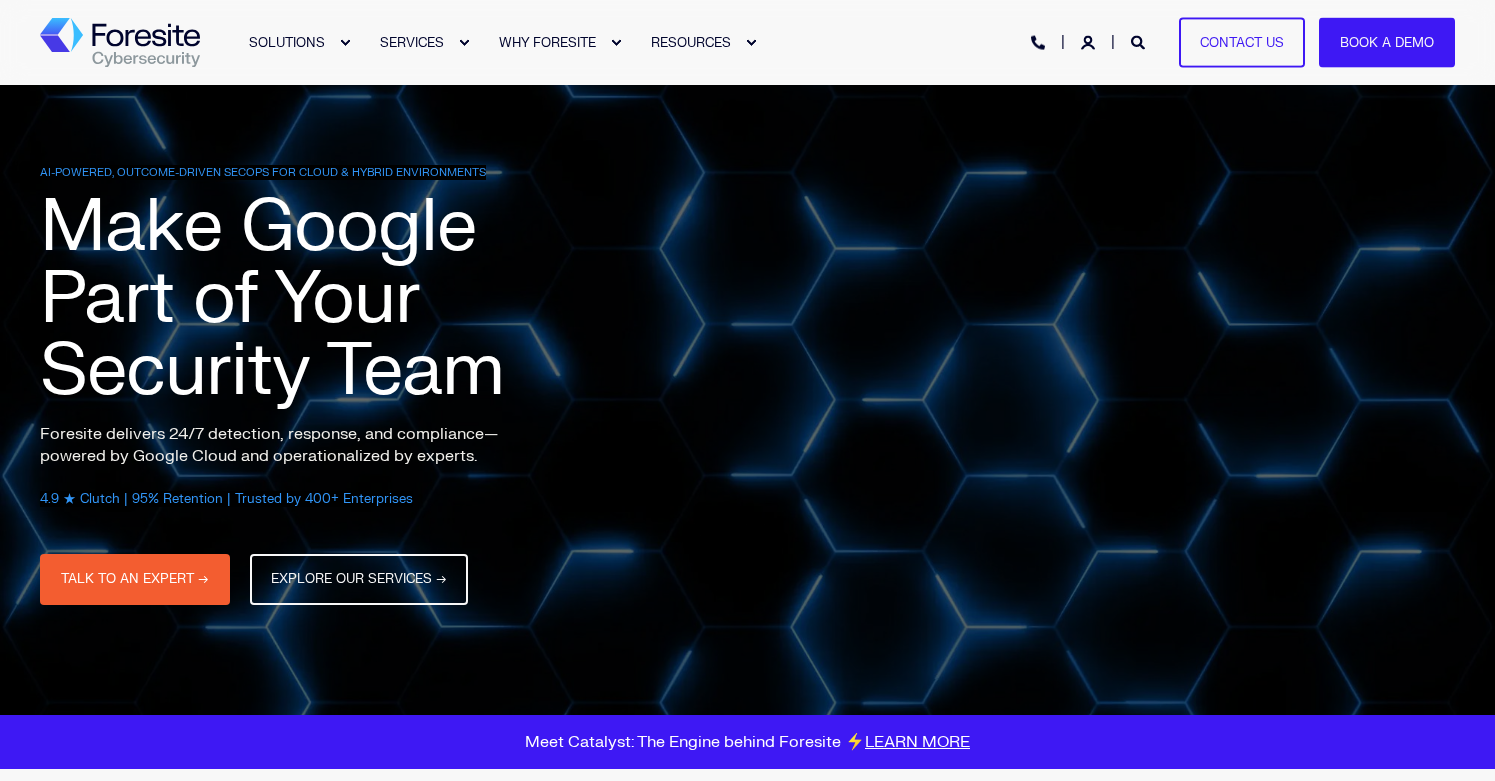 scroll, scrollTop: 0, scrollLeft: 0, axis: both 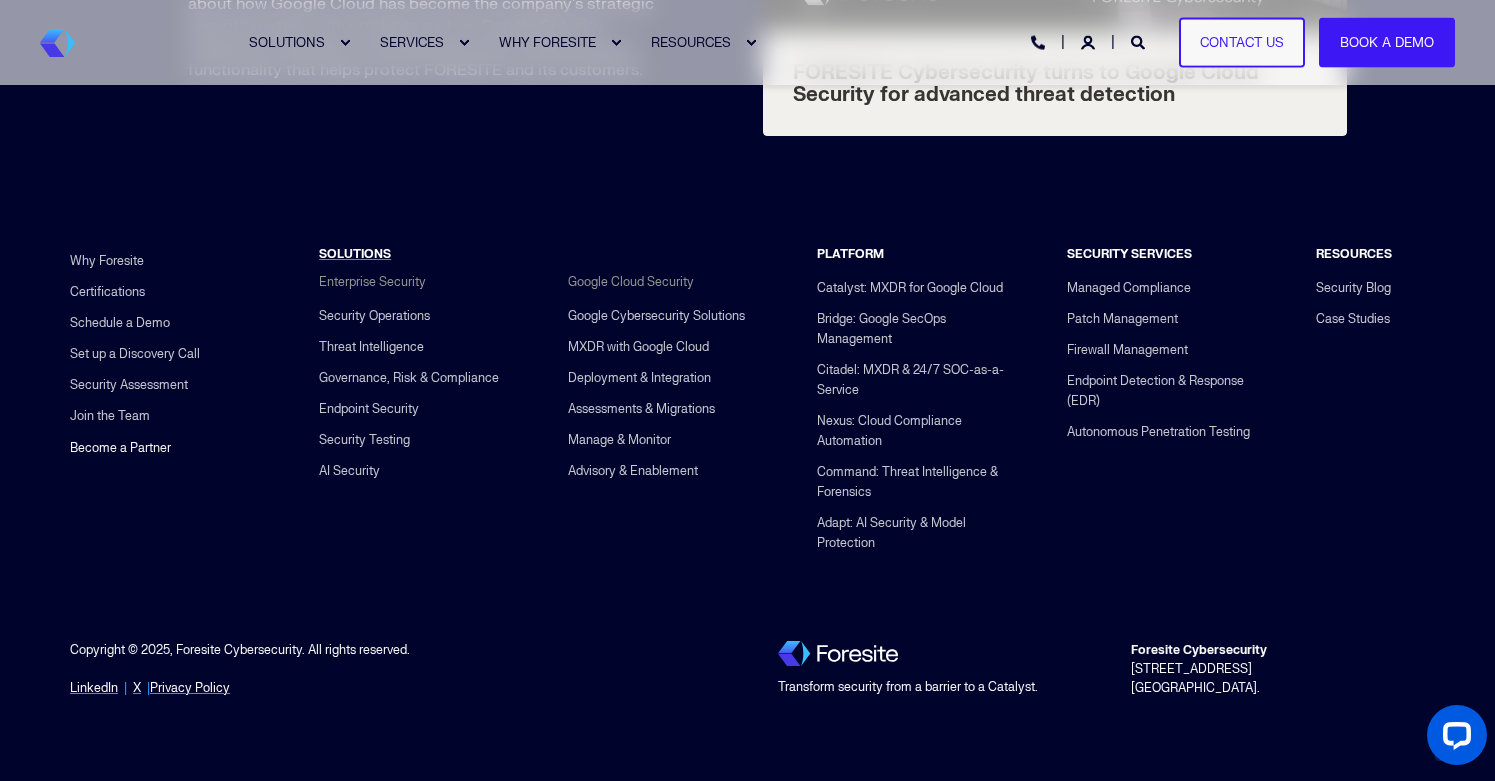 click on "Become a Partner" at bounding box center [120, 447] 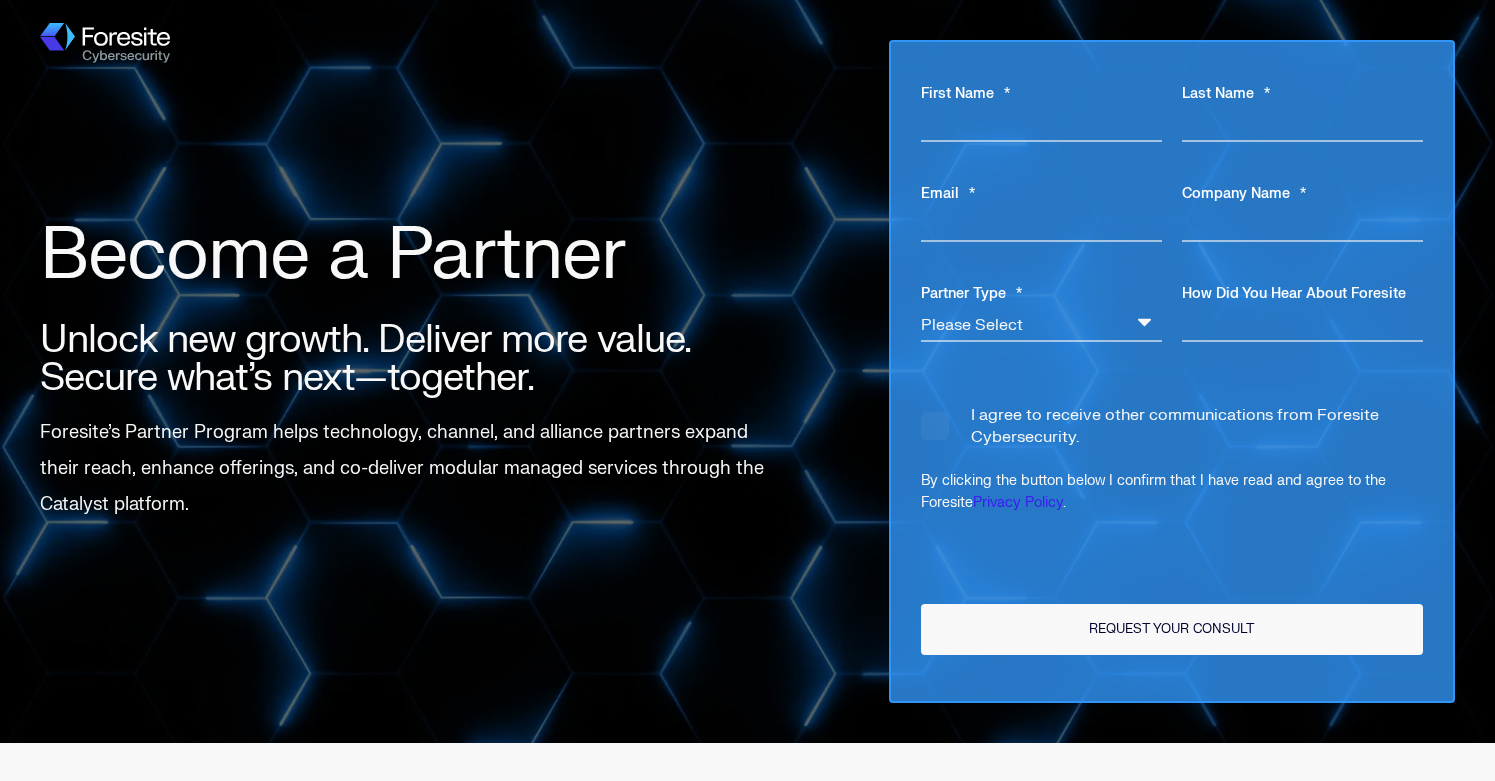 scroll, scrollTop: 0, scrollLeft: 0, axis: both 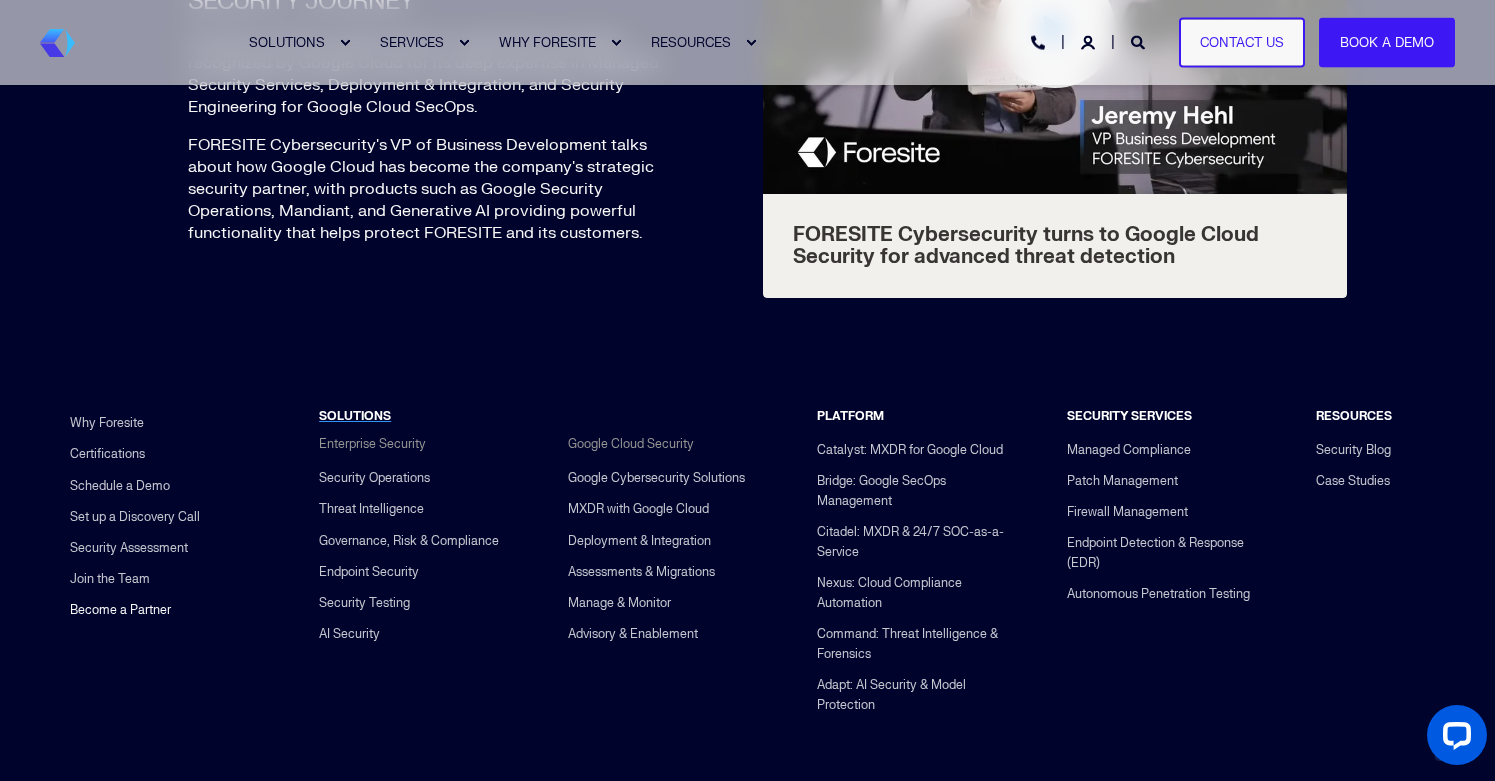 click on "Become a Partner" at bounding box center [120, 609] 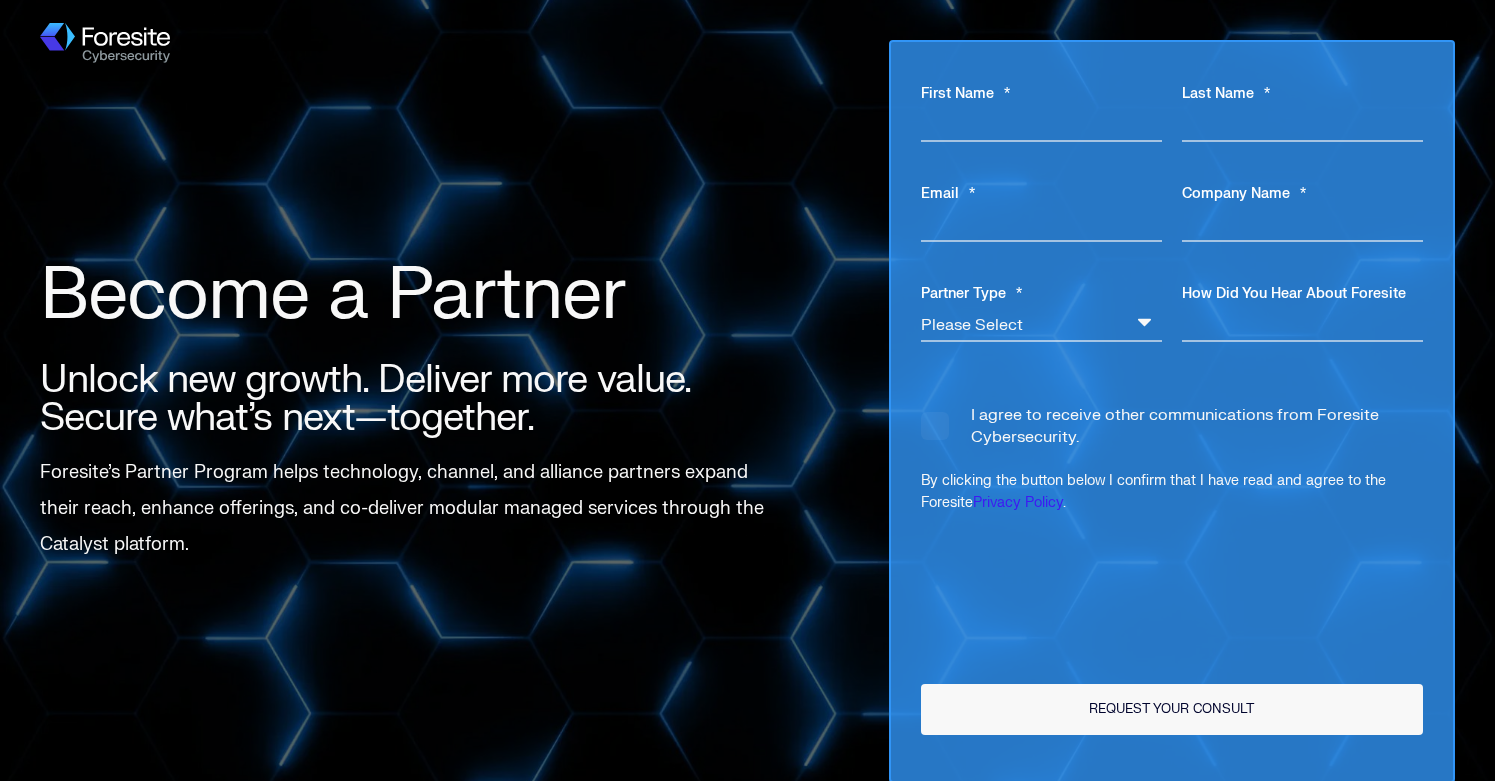 scroll, scrollTop: 0, scrollLeft: 0, axis: both 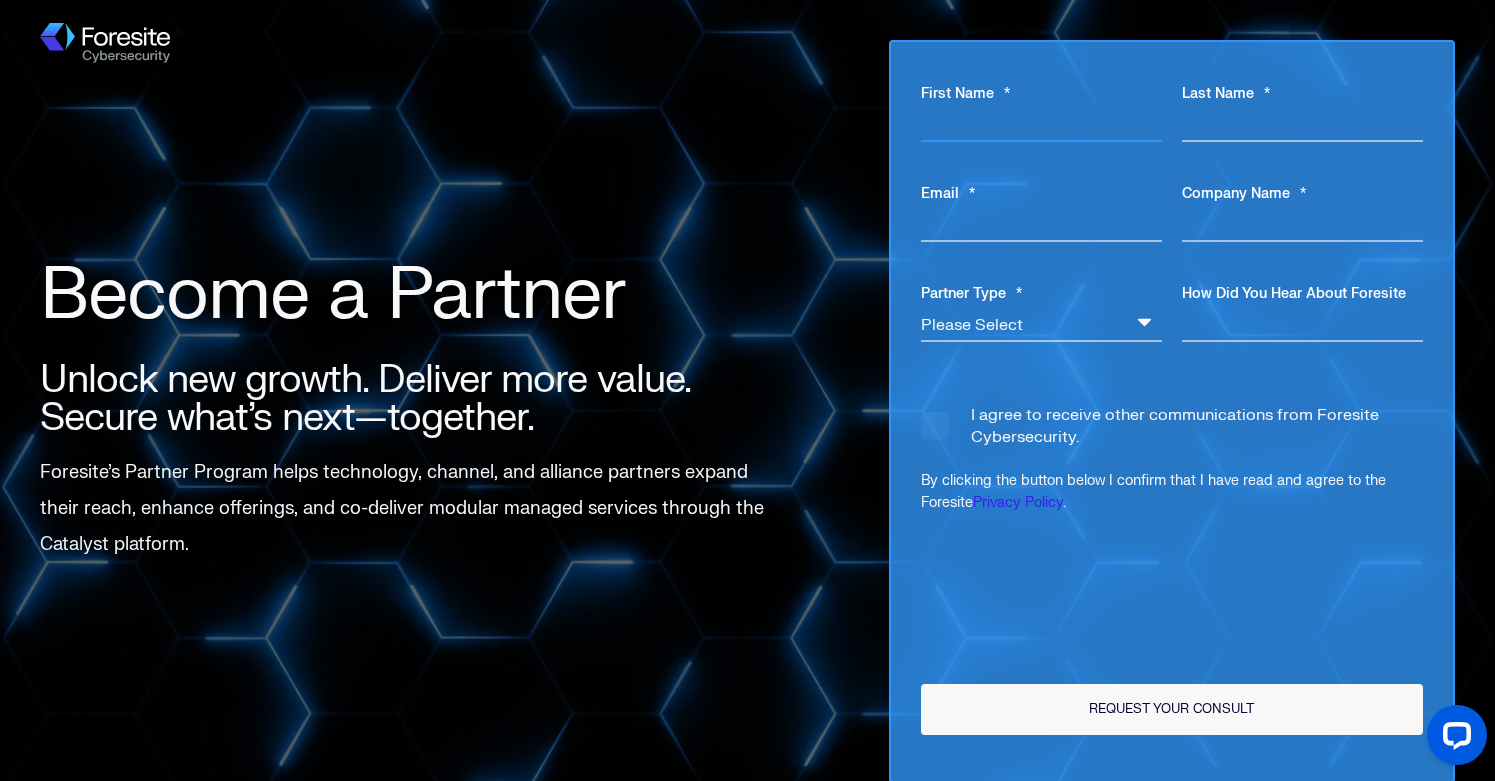 click on "First Name *" at bounding box center (1041, 123) 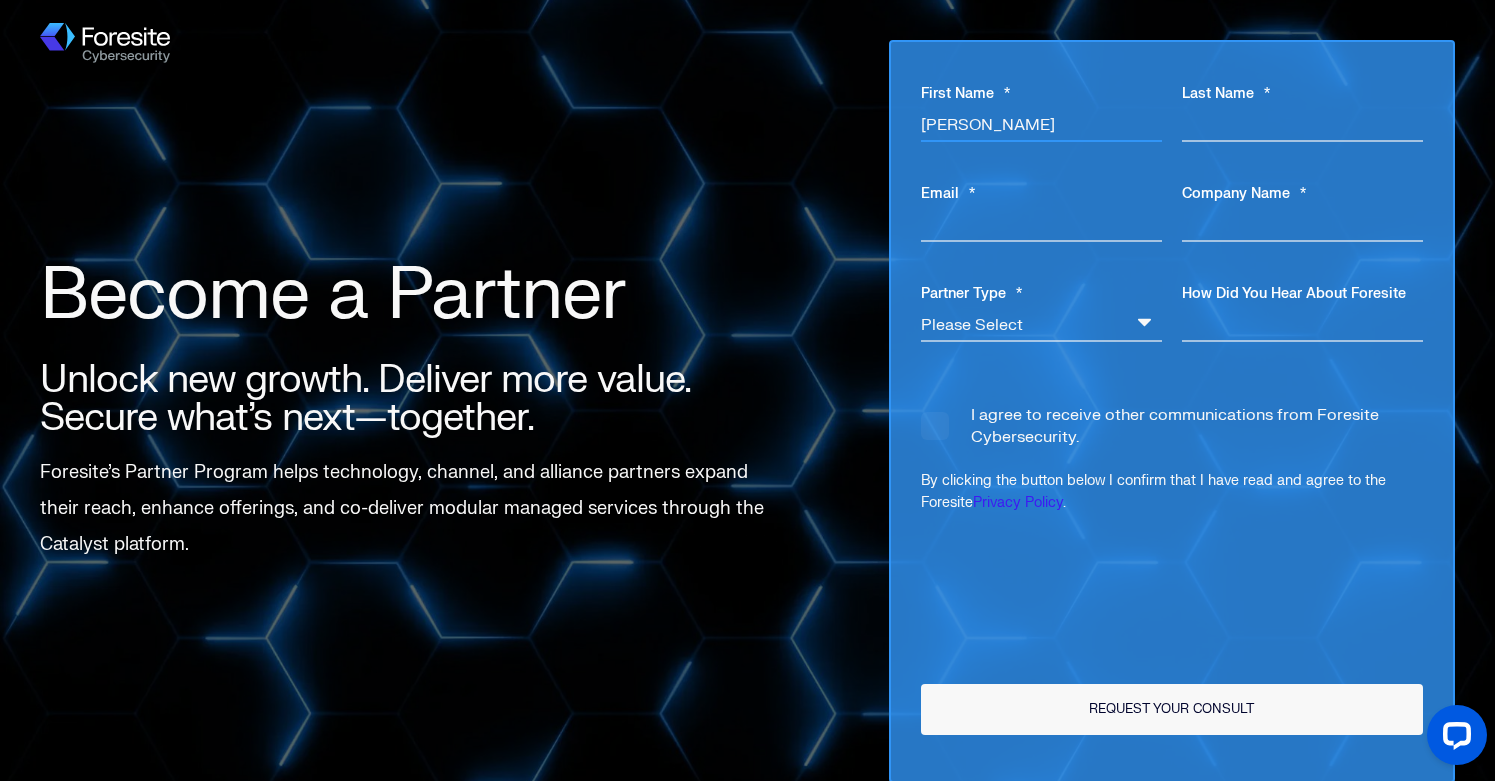 type on "Natalie" 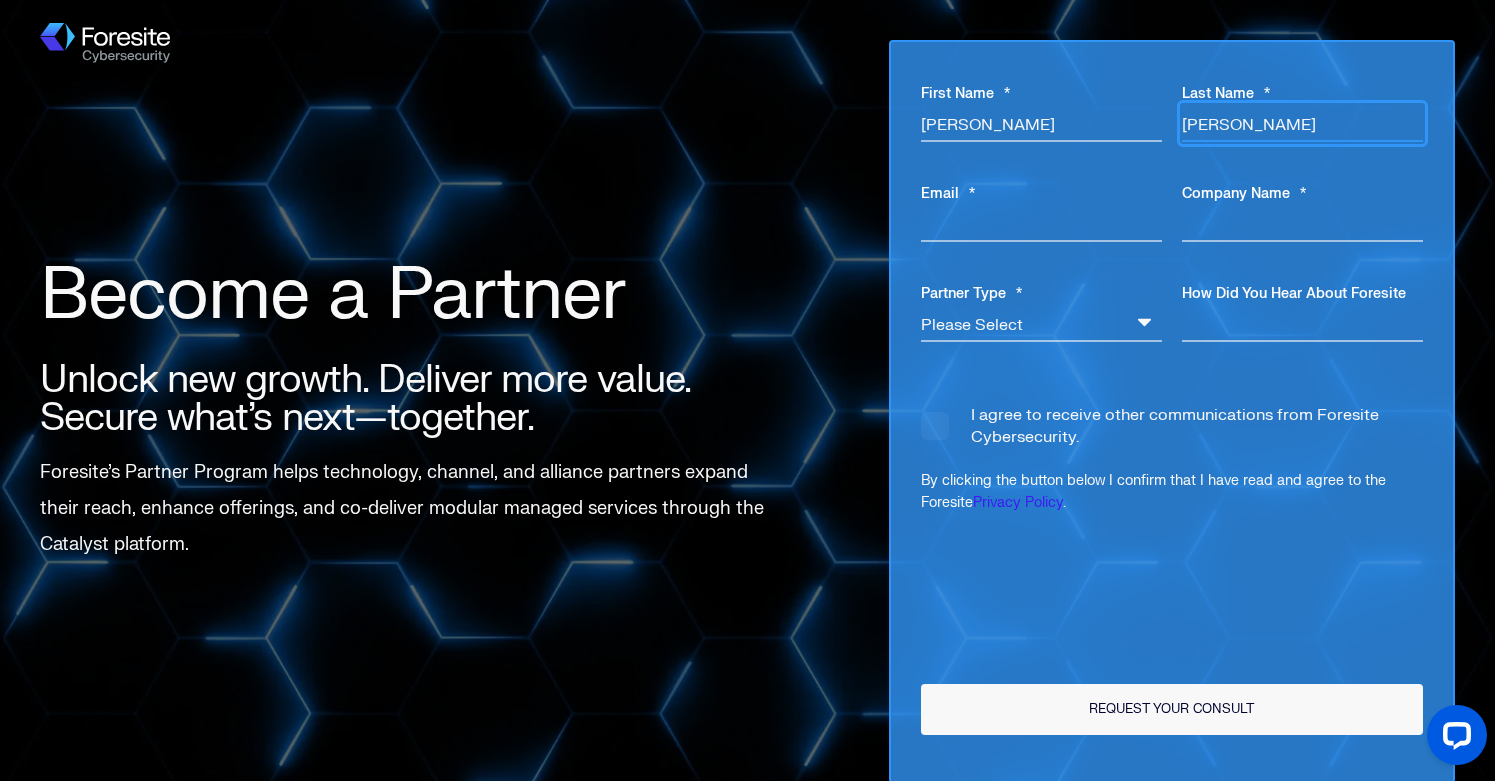 type on "Payne" 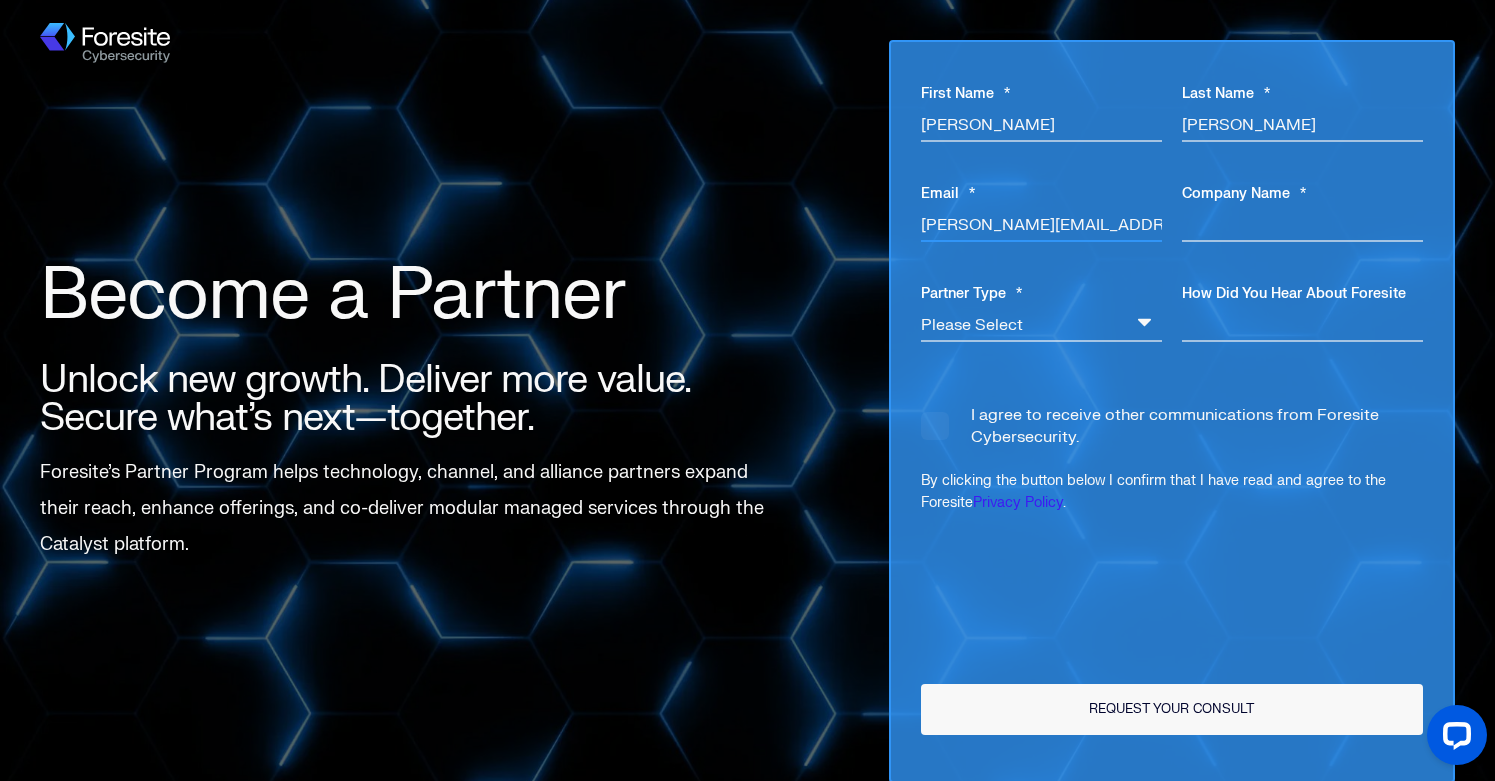 type on "natalie.payne@eplus.com" 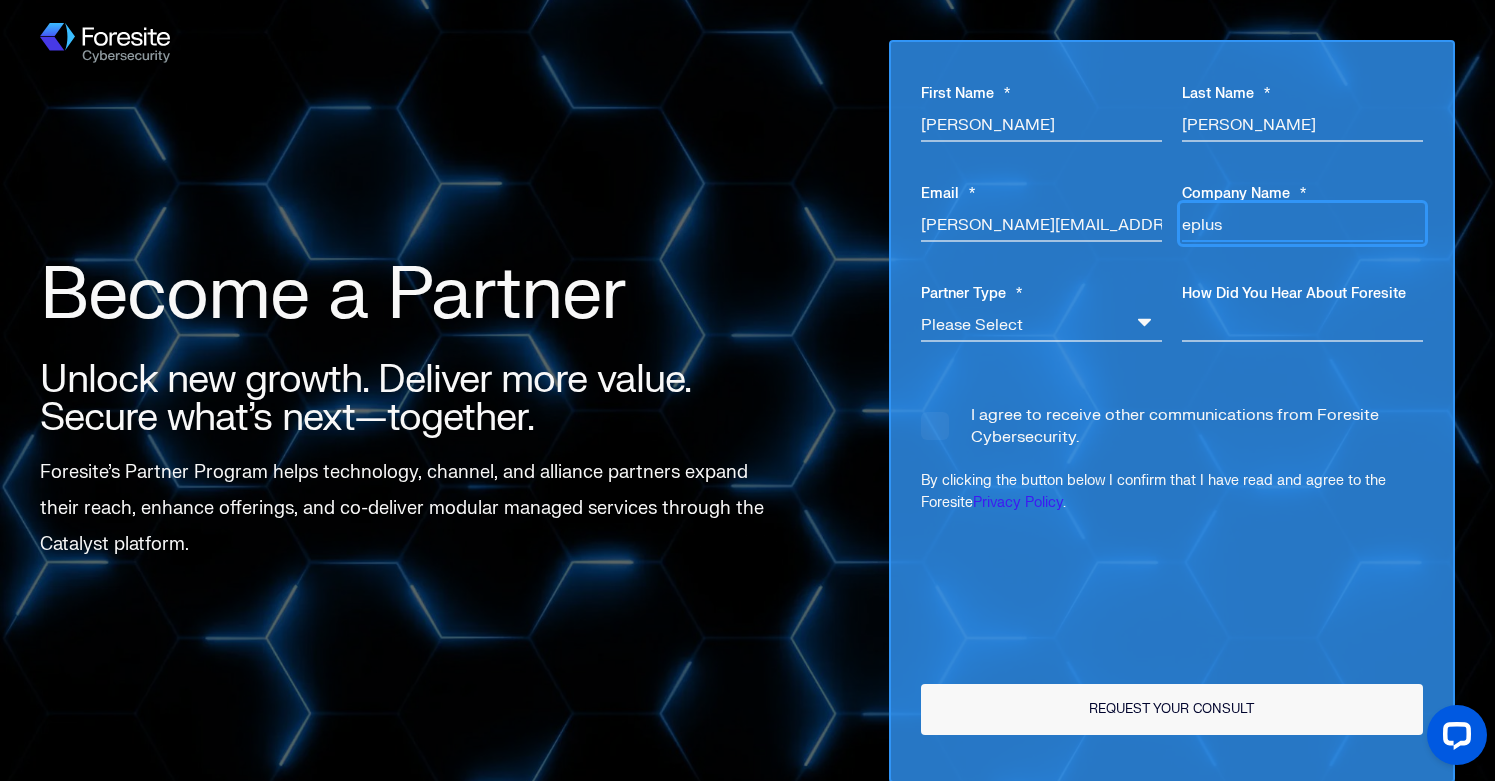 type on "eplus" 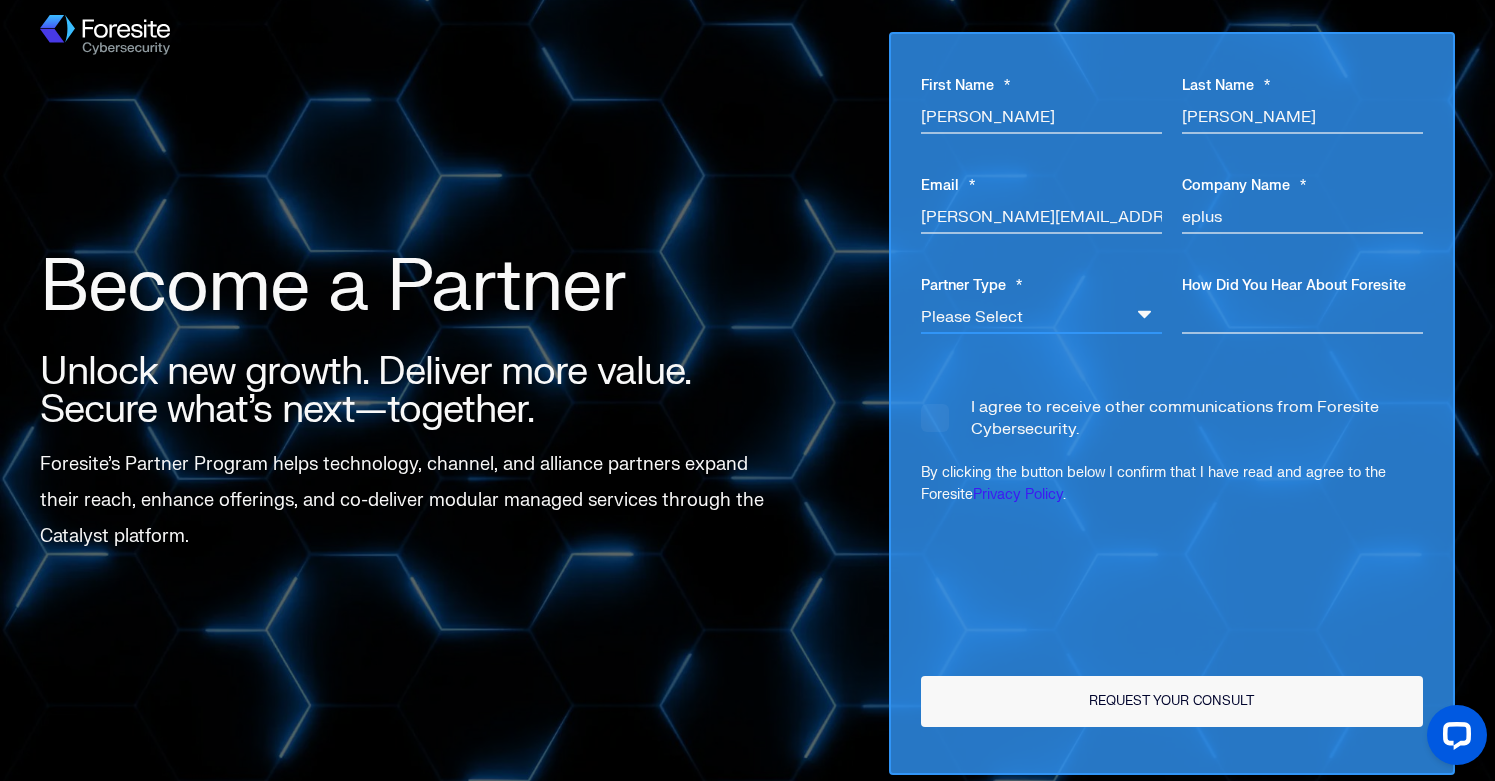 scroll, scrollTop: 0, scrollLeft: 0, axis: both 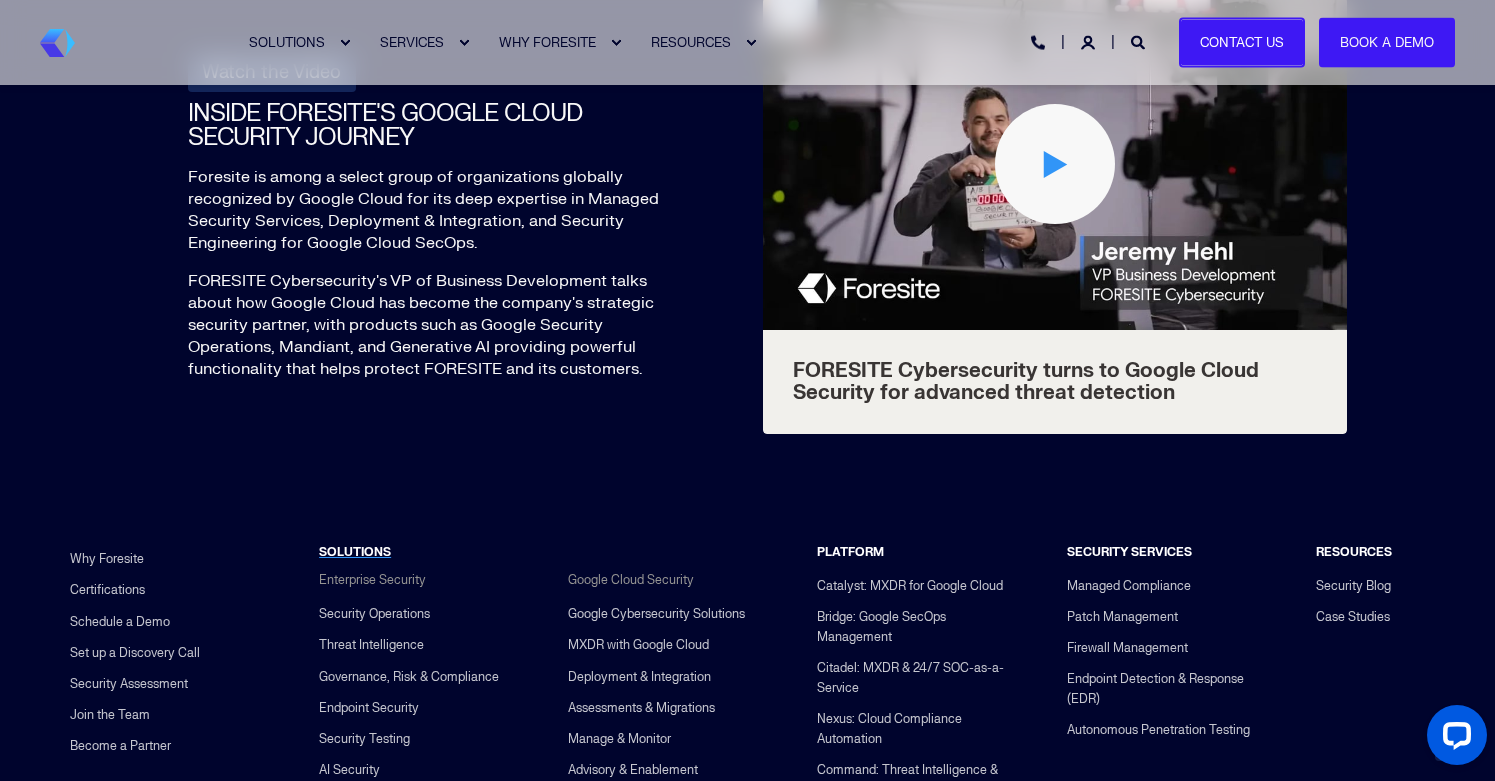click on "Contact Us" at bounding box center (1242, 42) 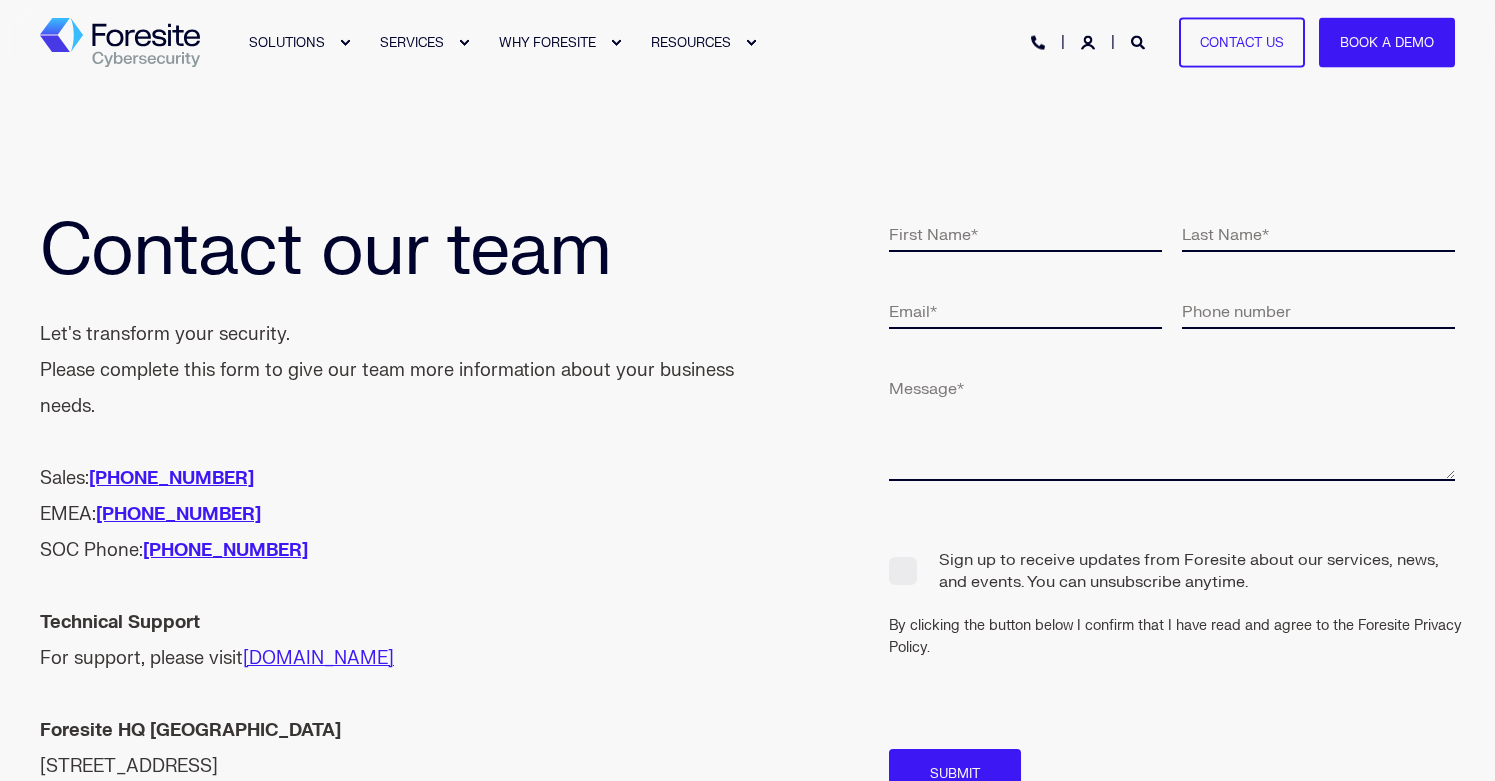 scroll, scrollTop: 0, scrollLeft: 0, axis: both 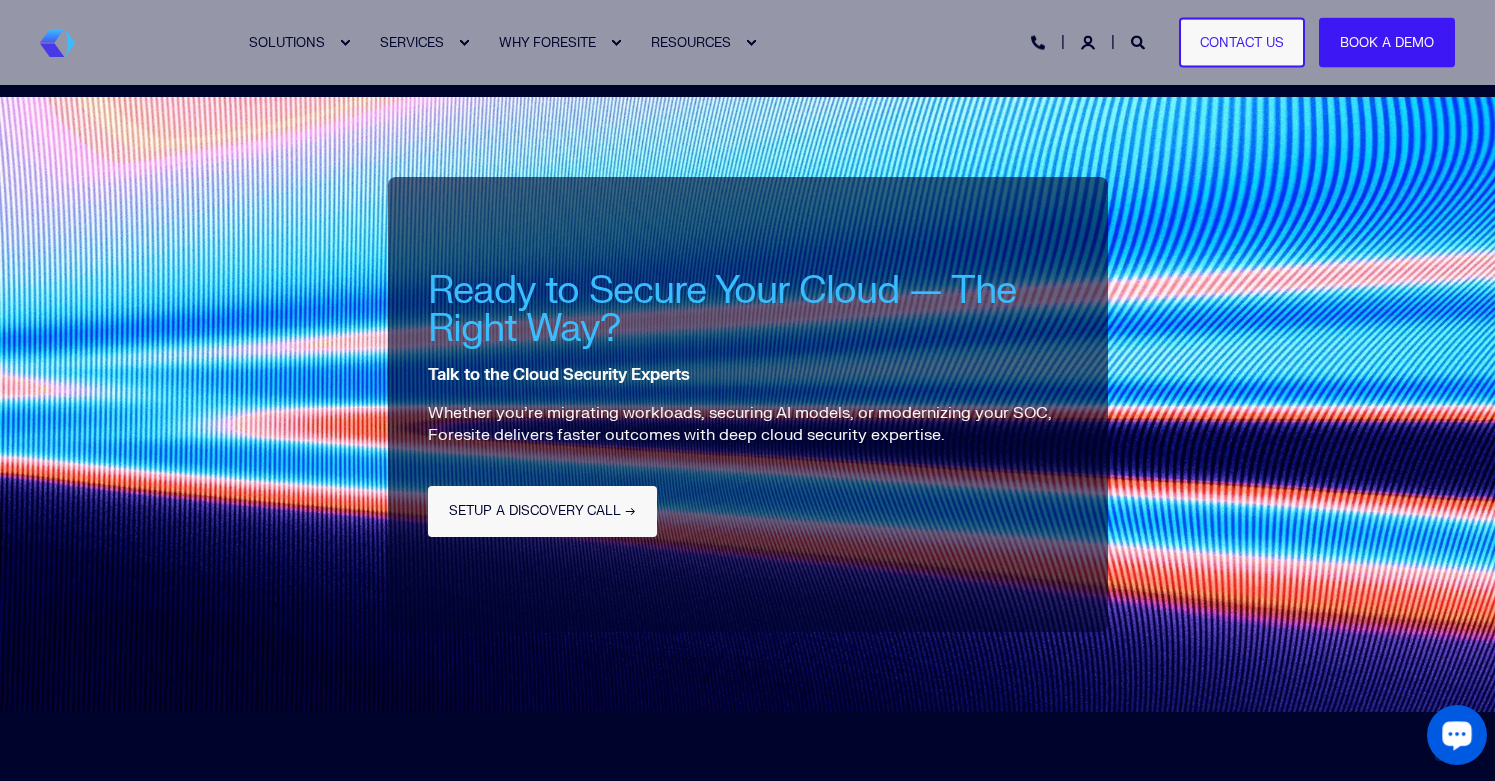 click 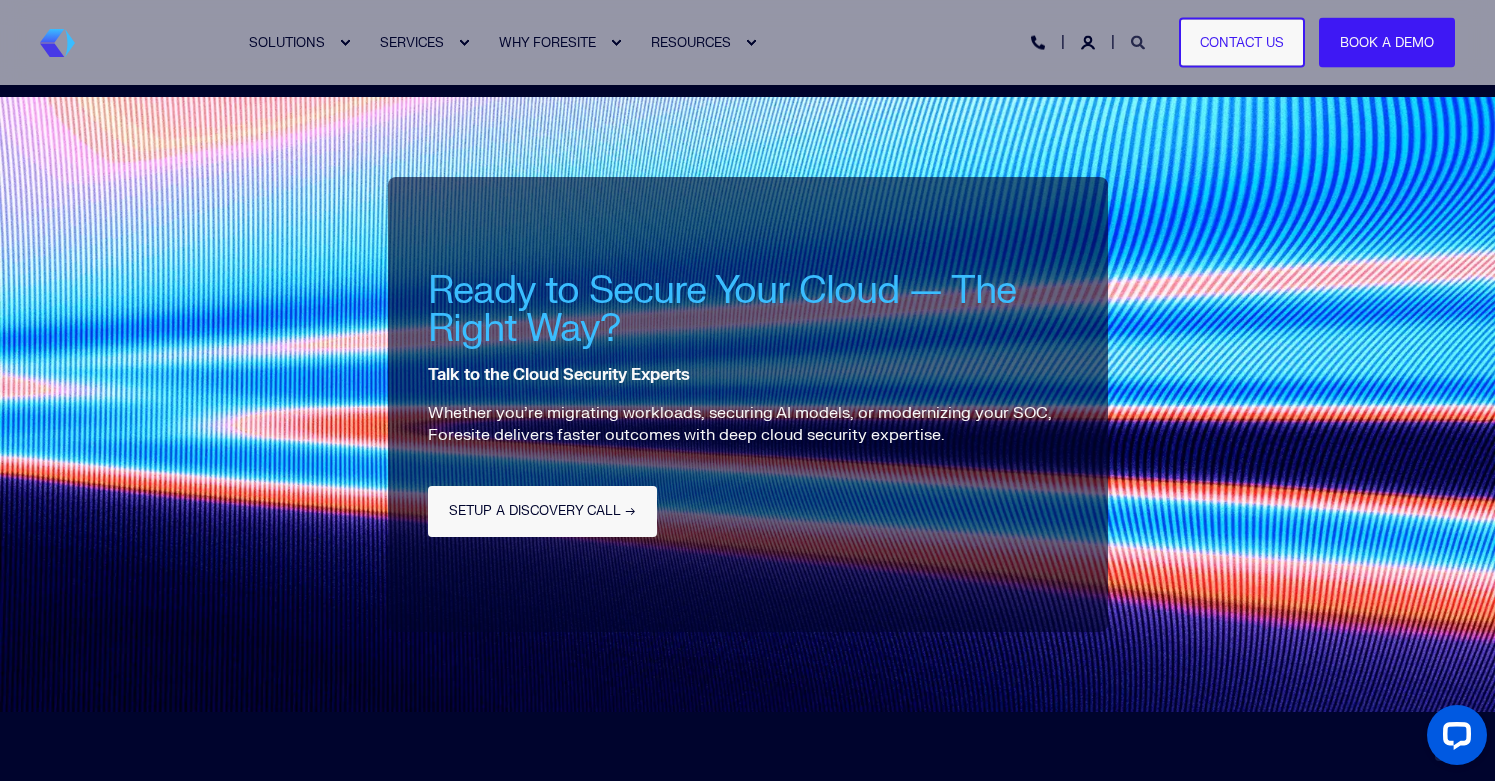 click 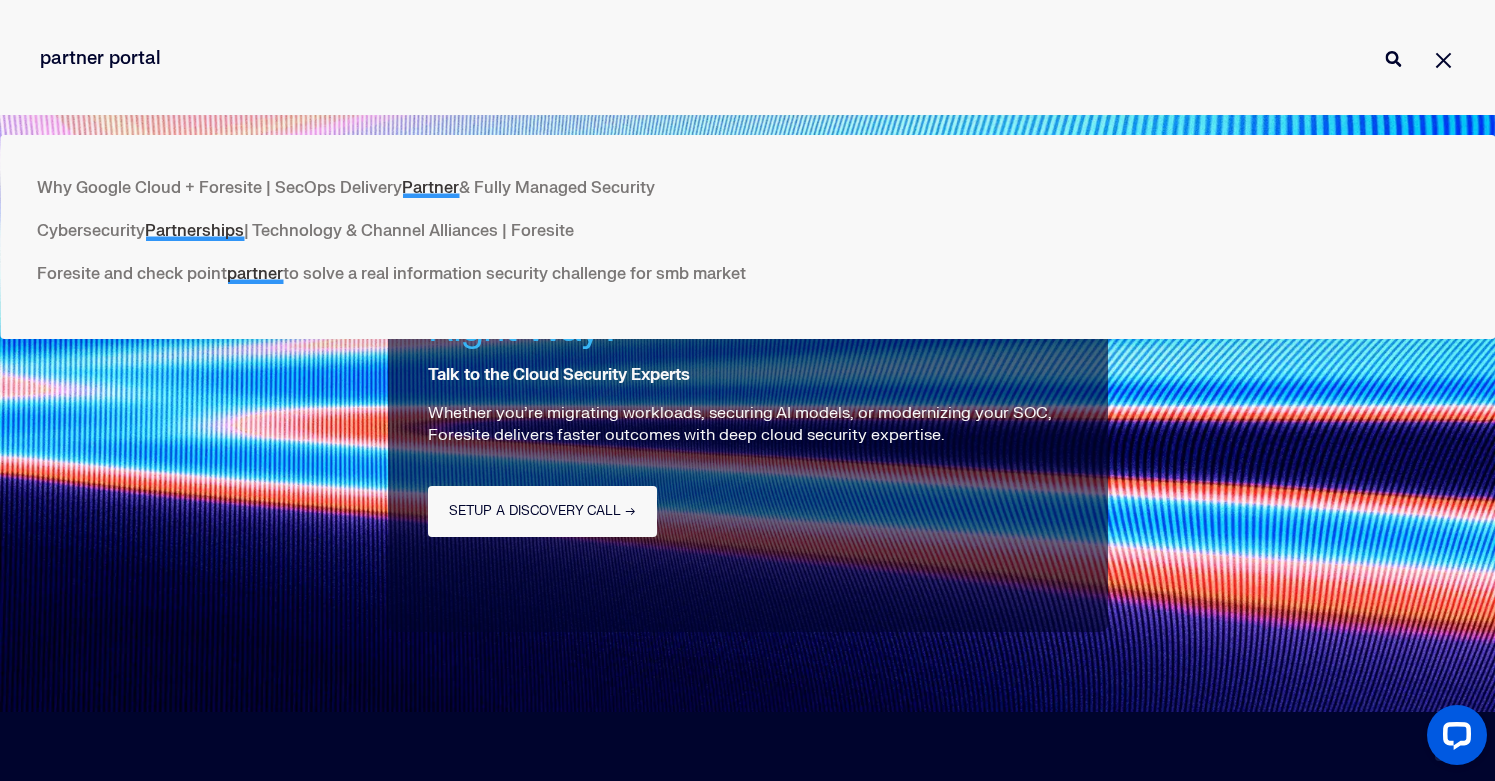 type on "partner portal" 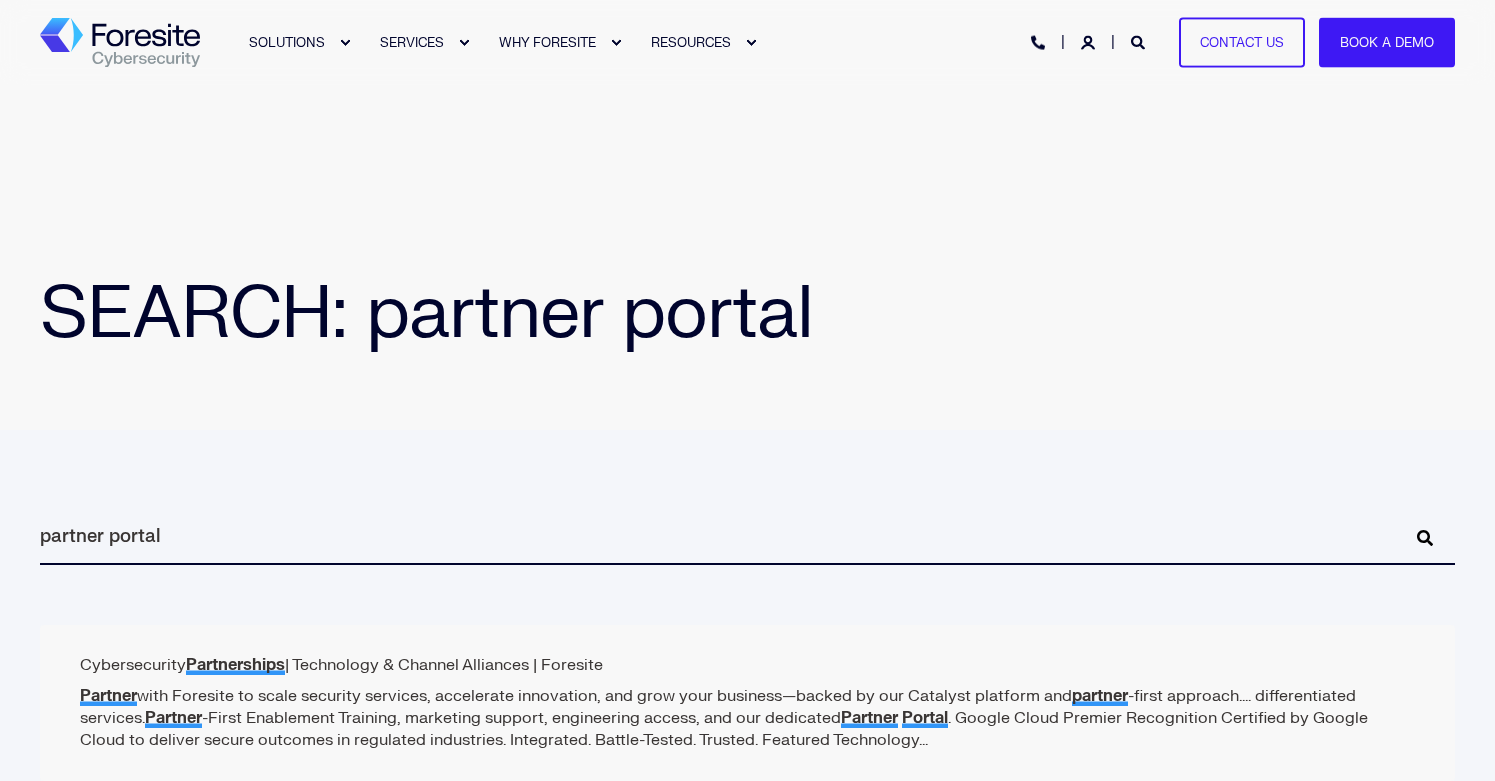 scroll, scrollTop: 0, scrollLeft: 0, axis: both 